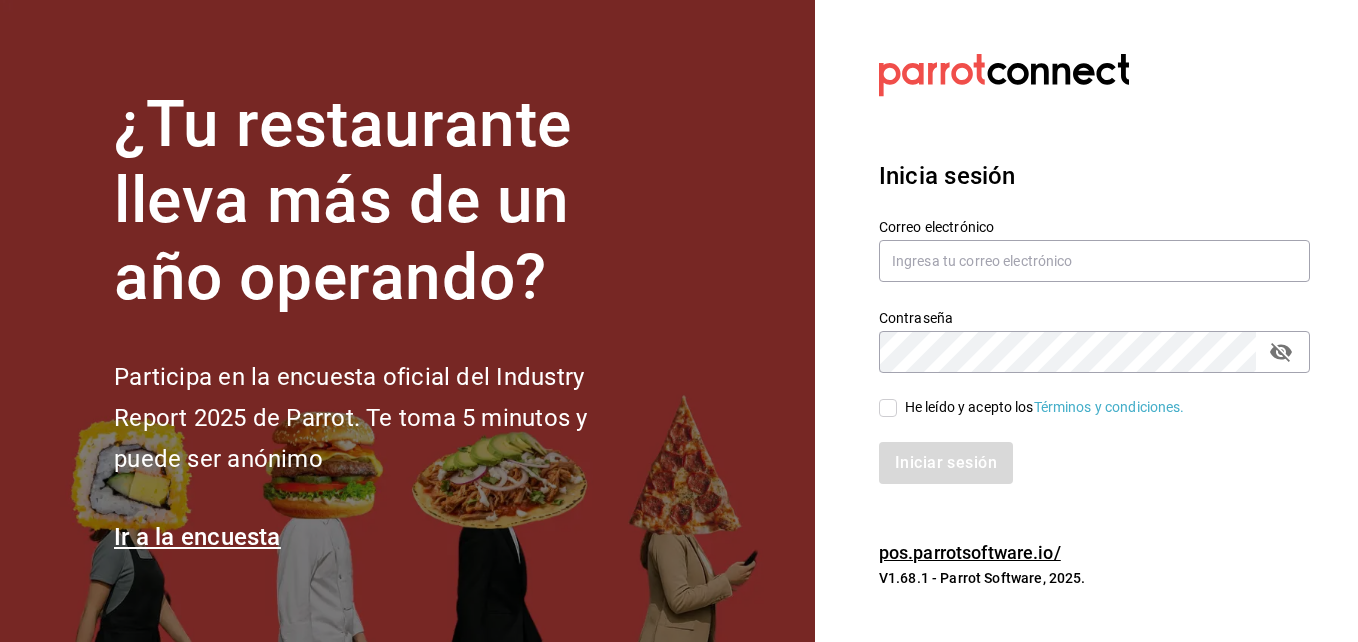 scroll, scrollTop: 0, scrollLeft: 0, axis: both 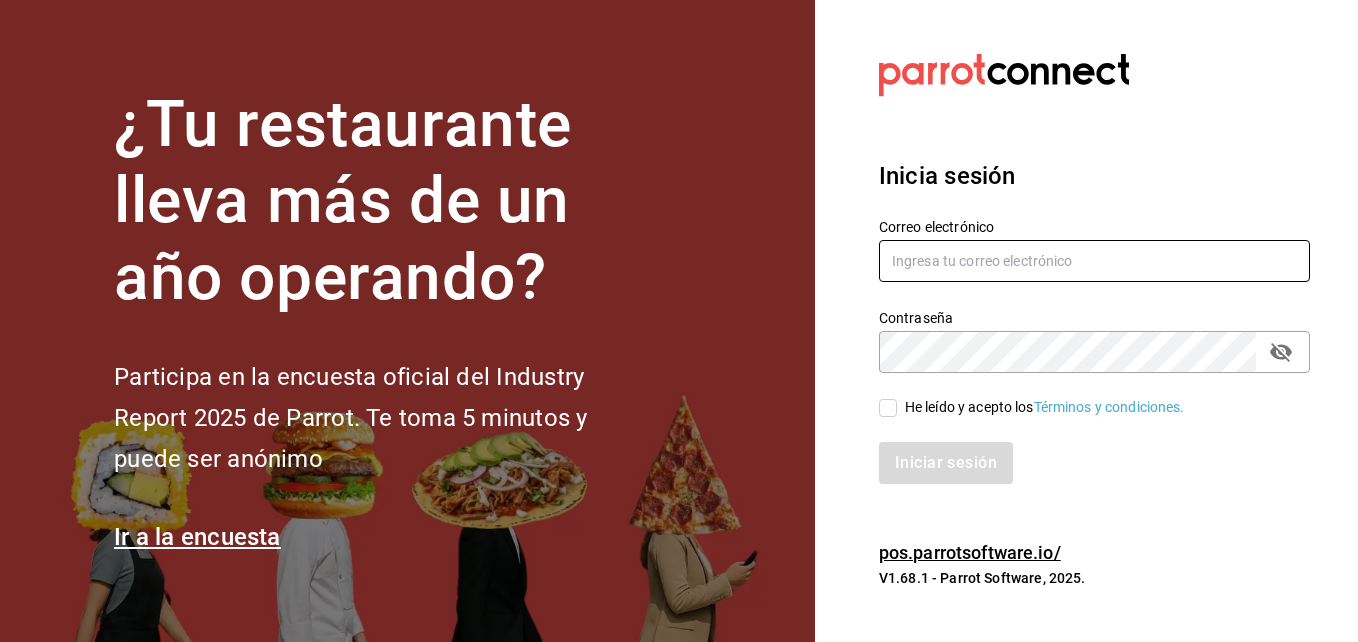 type on "mochomos.[CITY]@example.com" 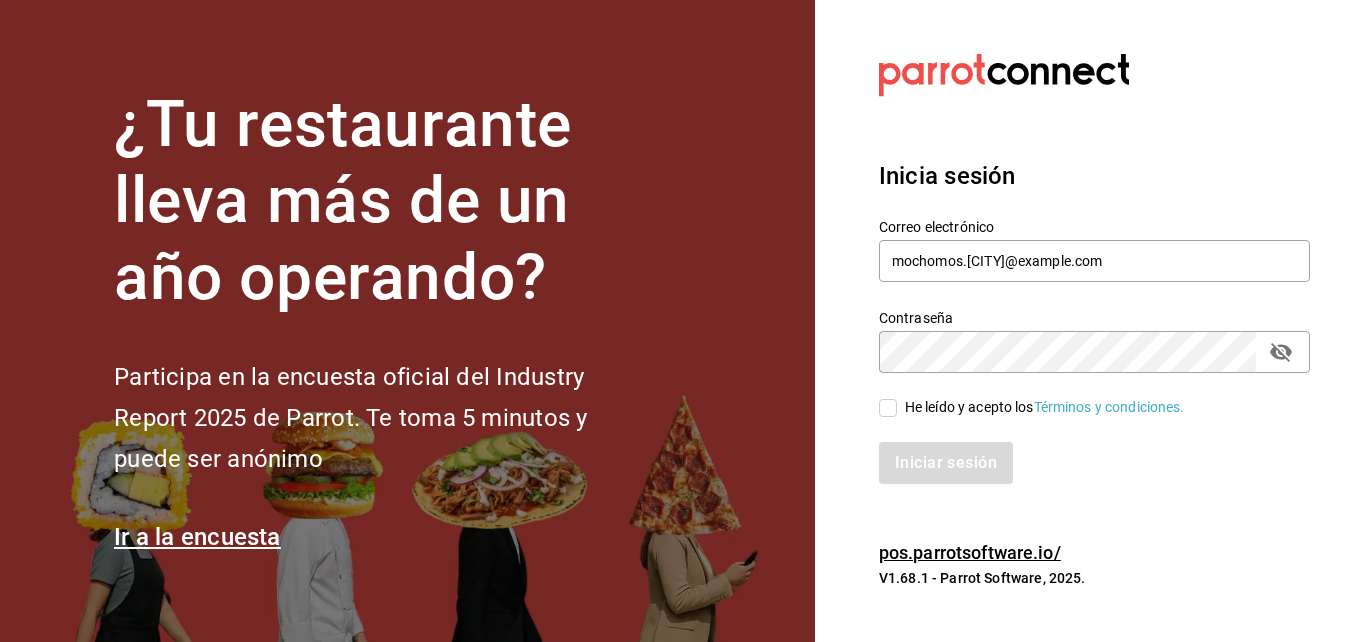 click on "He leído y acepto los  Términos y condiciones." at bounding box center (1041, 407) 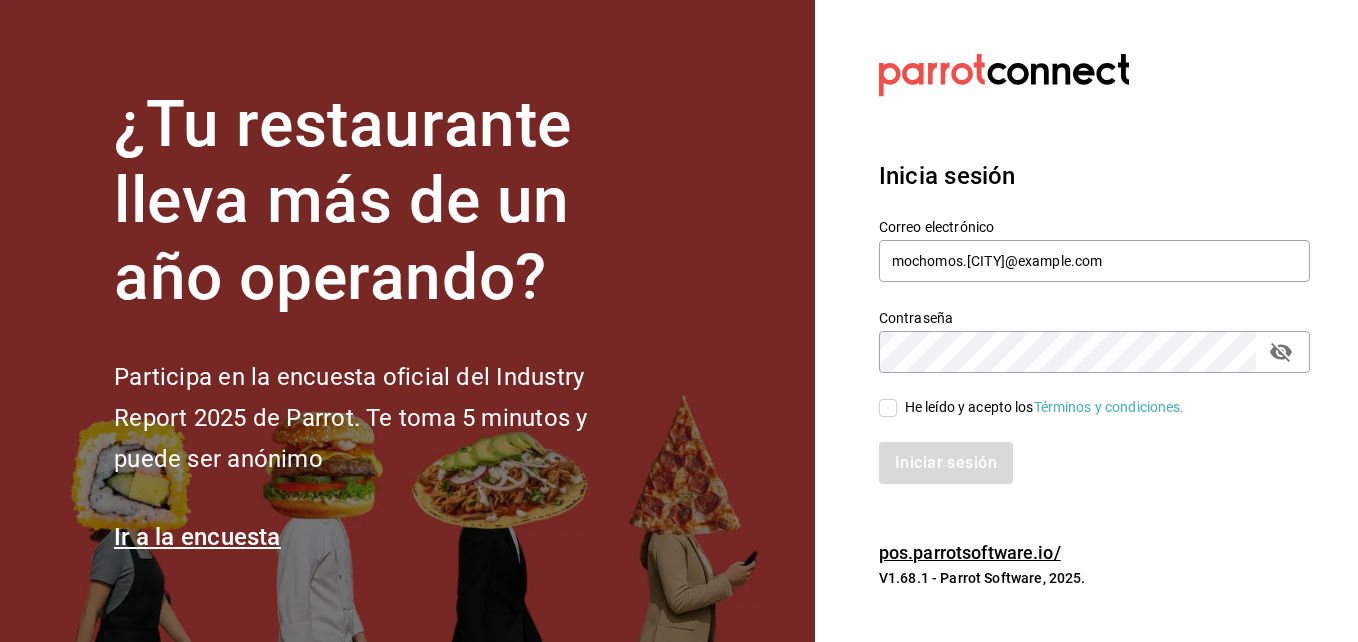 checkbox on "true" 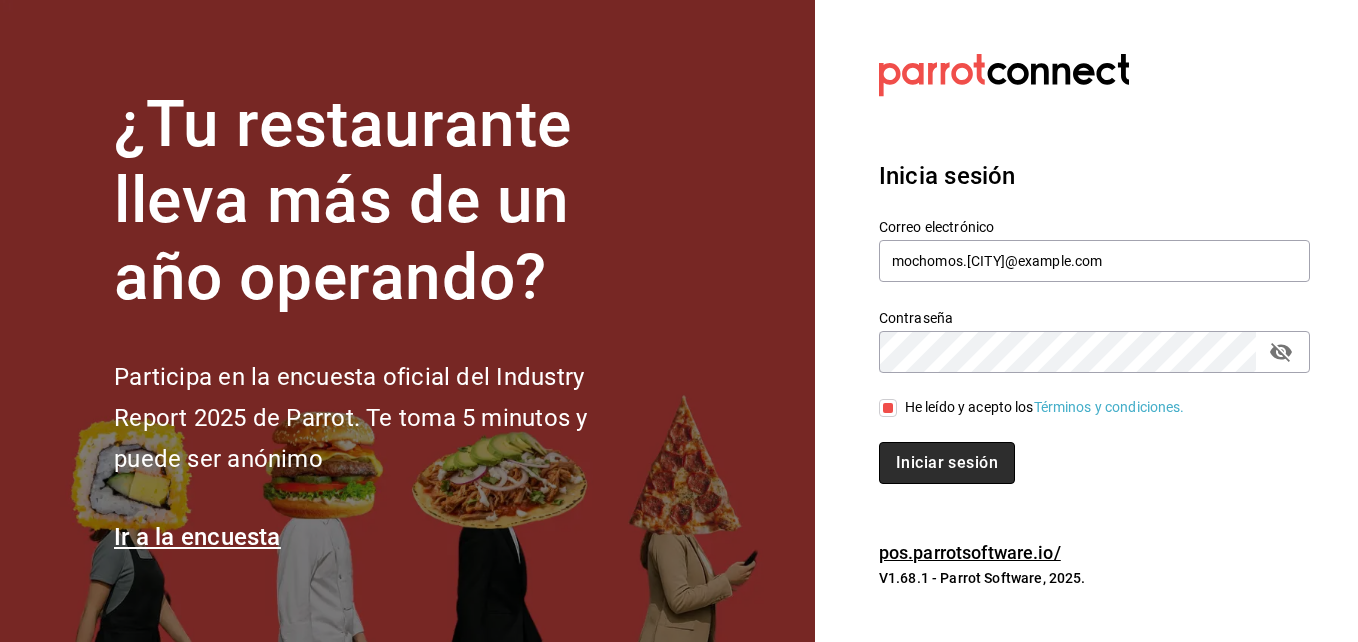 click on "Iniciar sesión" at bounding box center [947, 463] 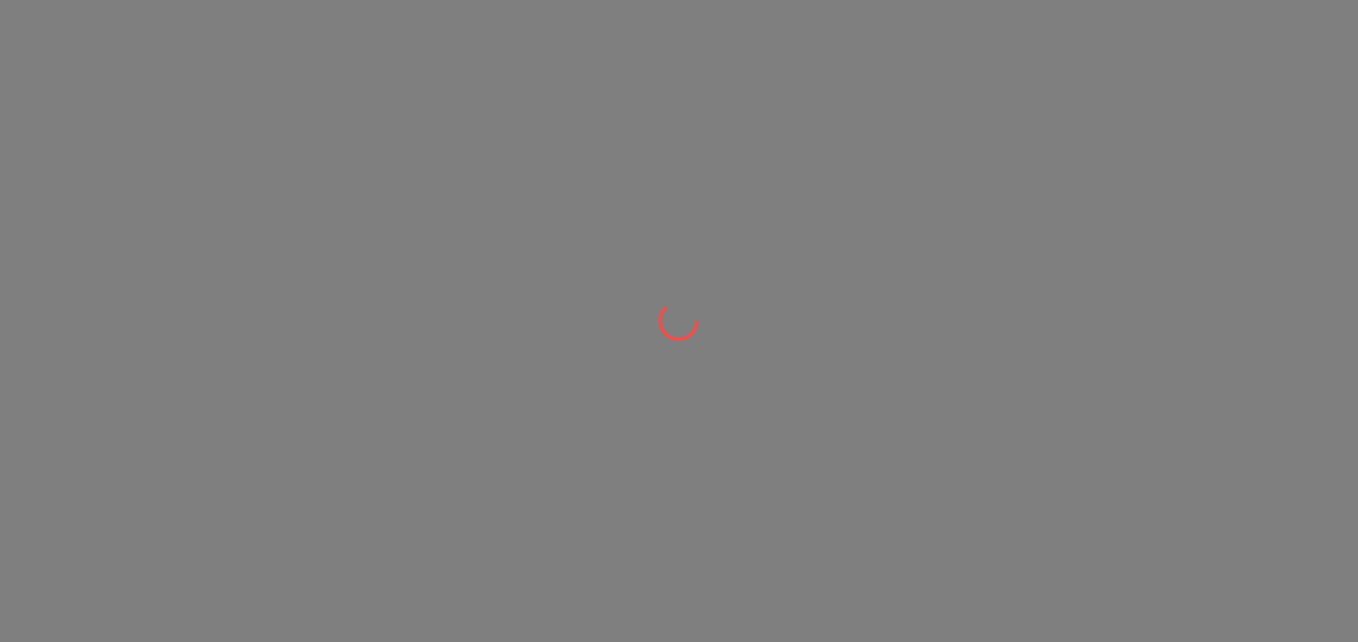 scroll, scrollTop: 0, scrollLeft: 0, axis: both 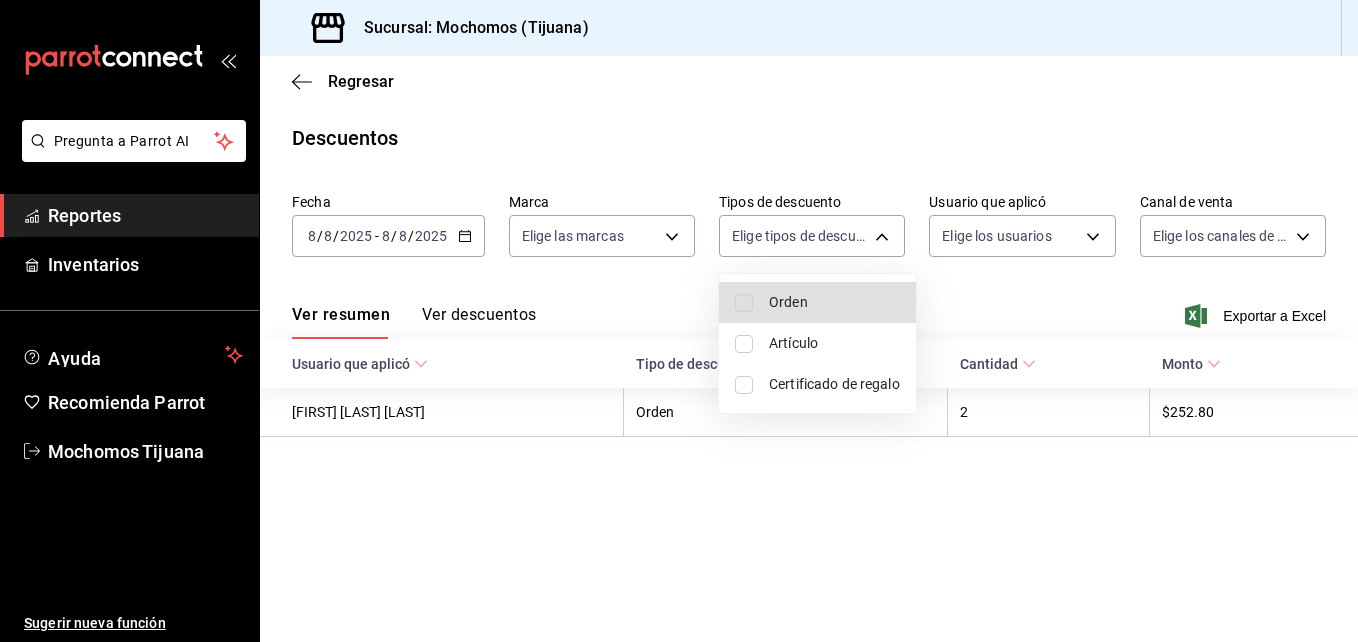 drag, startPoint x: 750, startPoint y: 227, endPoint x: 687, endPoint y: 90, distance: 150.79124 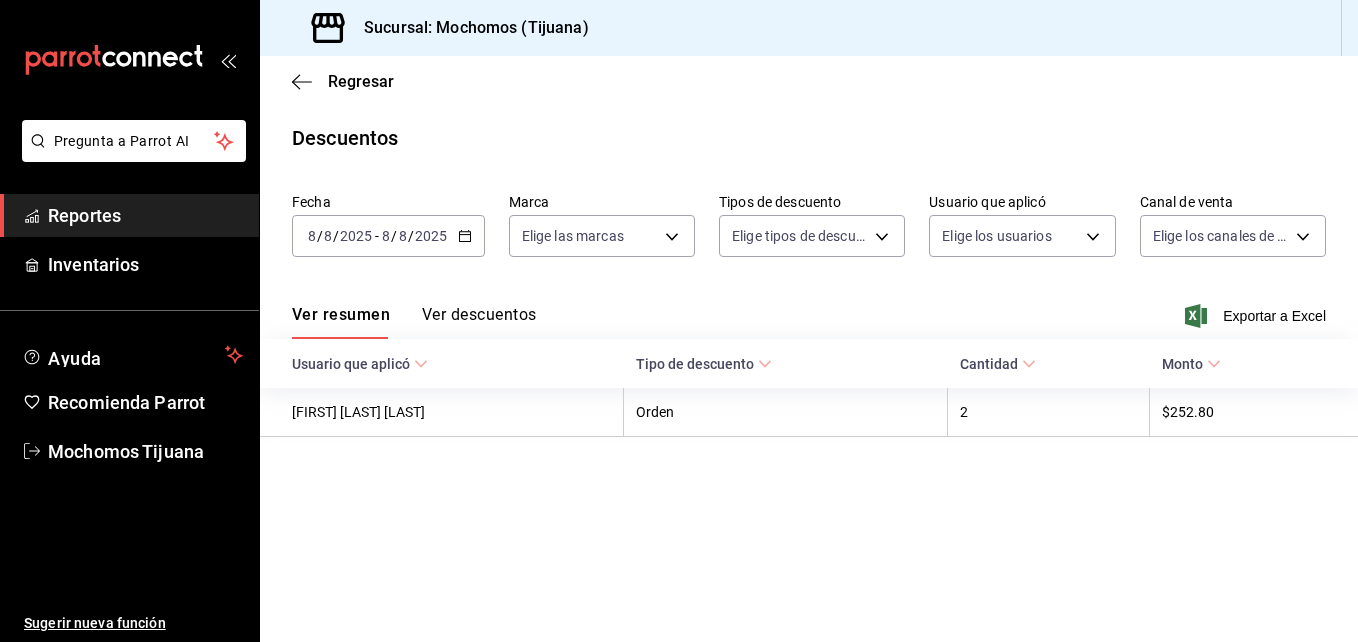 click 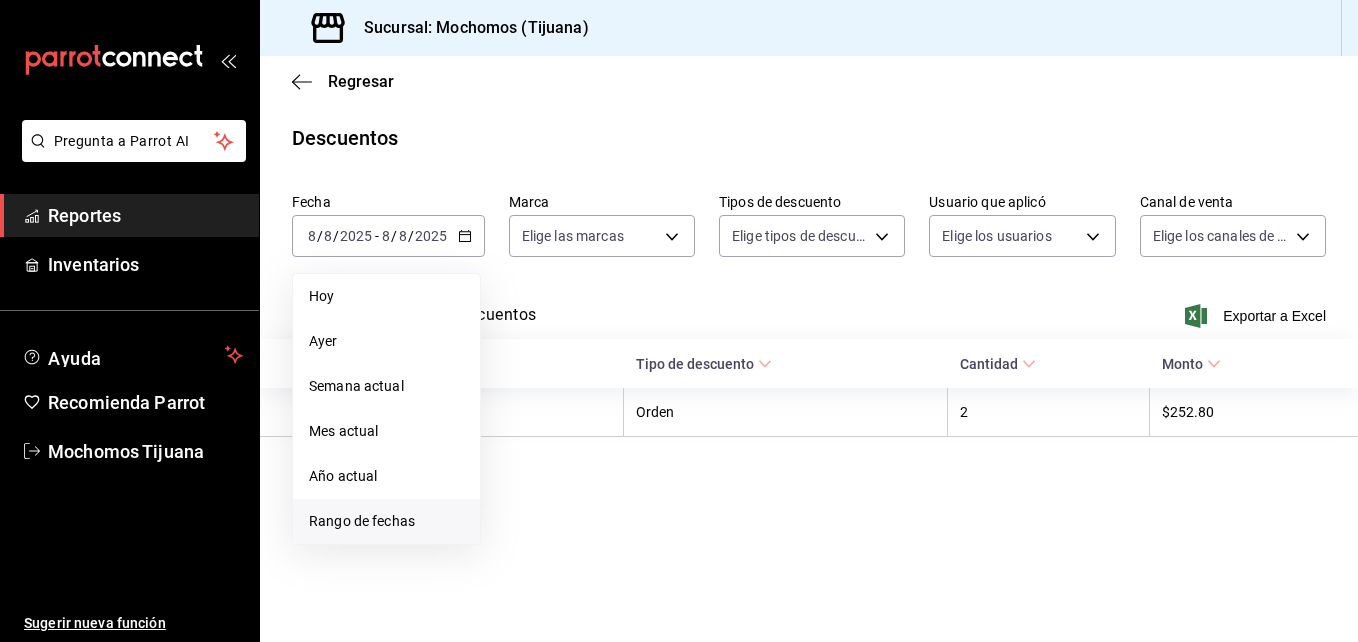 click on "Rango de fechas" at bounding box center [386, 521] 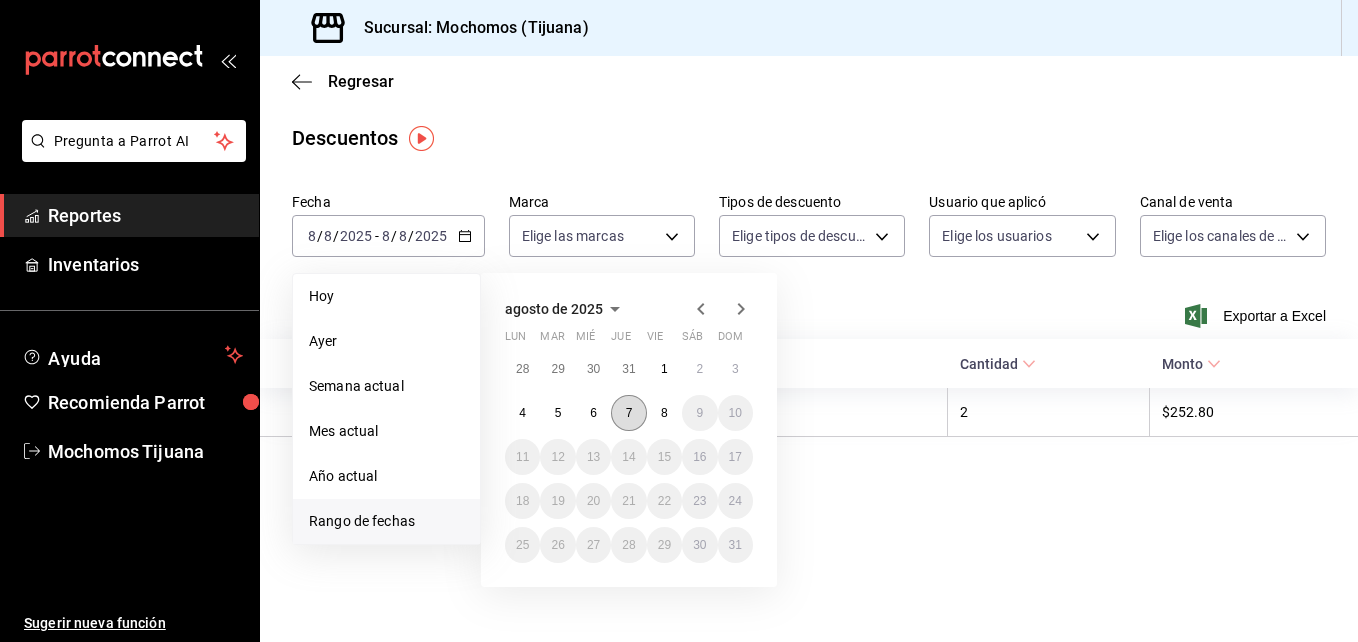 click on "7" at bounding box center (629, 413) 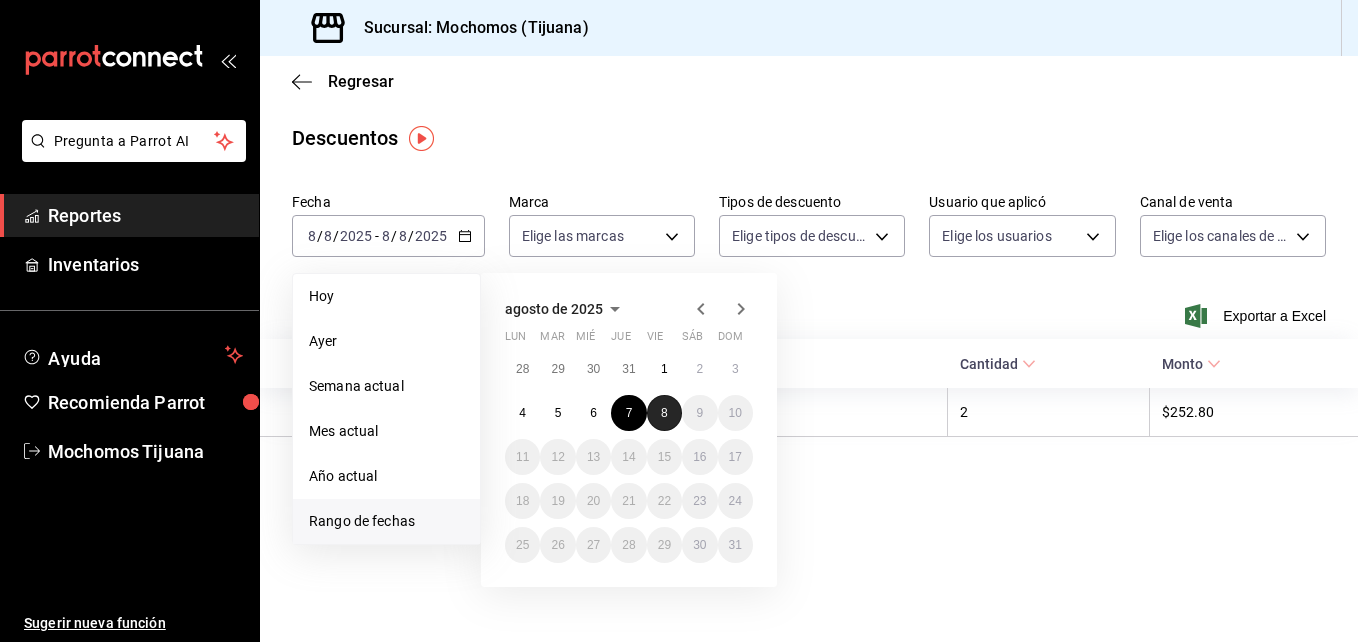 click on "8" at bounding box center (664, 413) 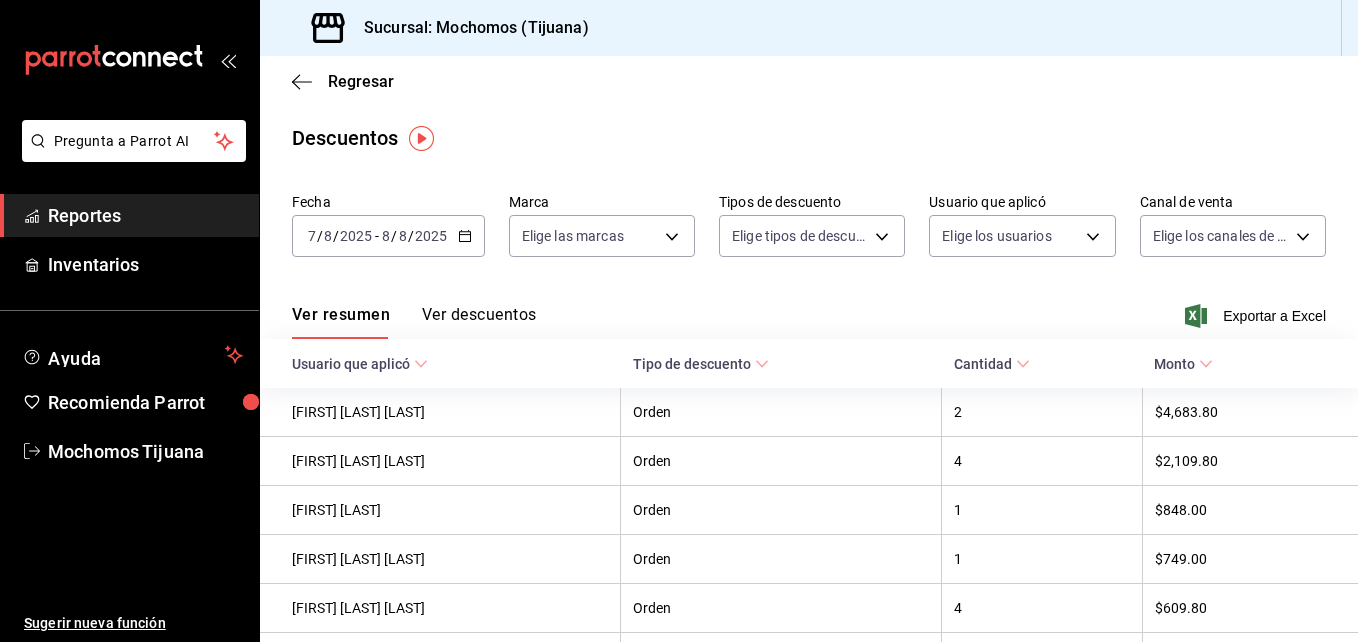 click on "Reportes" at bounding box center (129, 215) 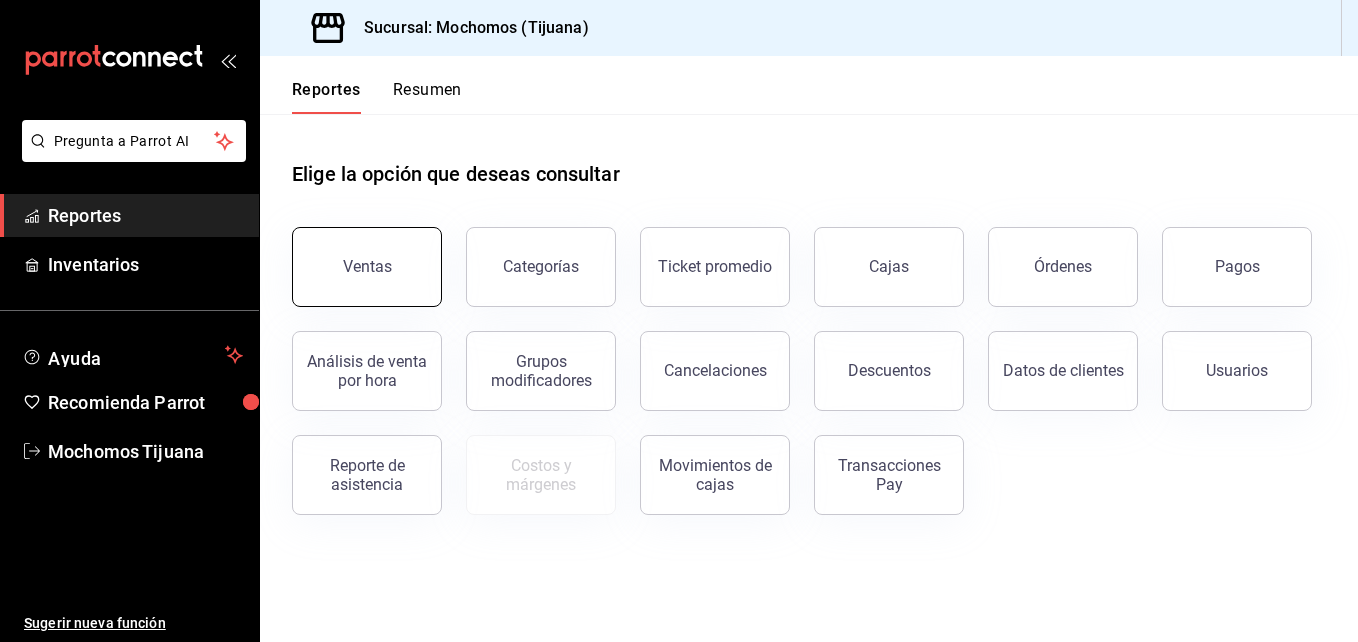 click on "Ventas" at bounding box center [367, 266] 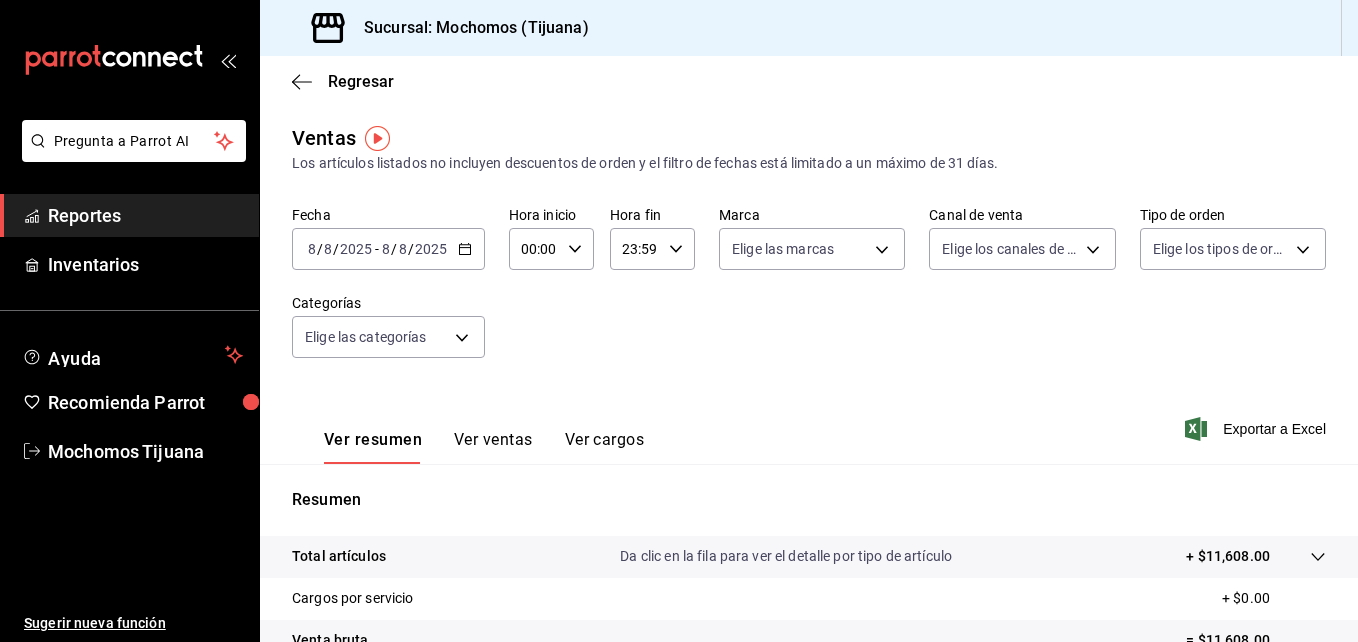 click 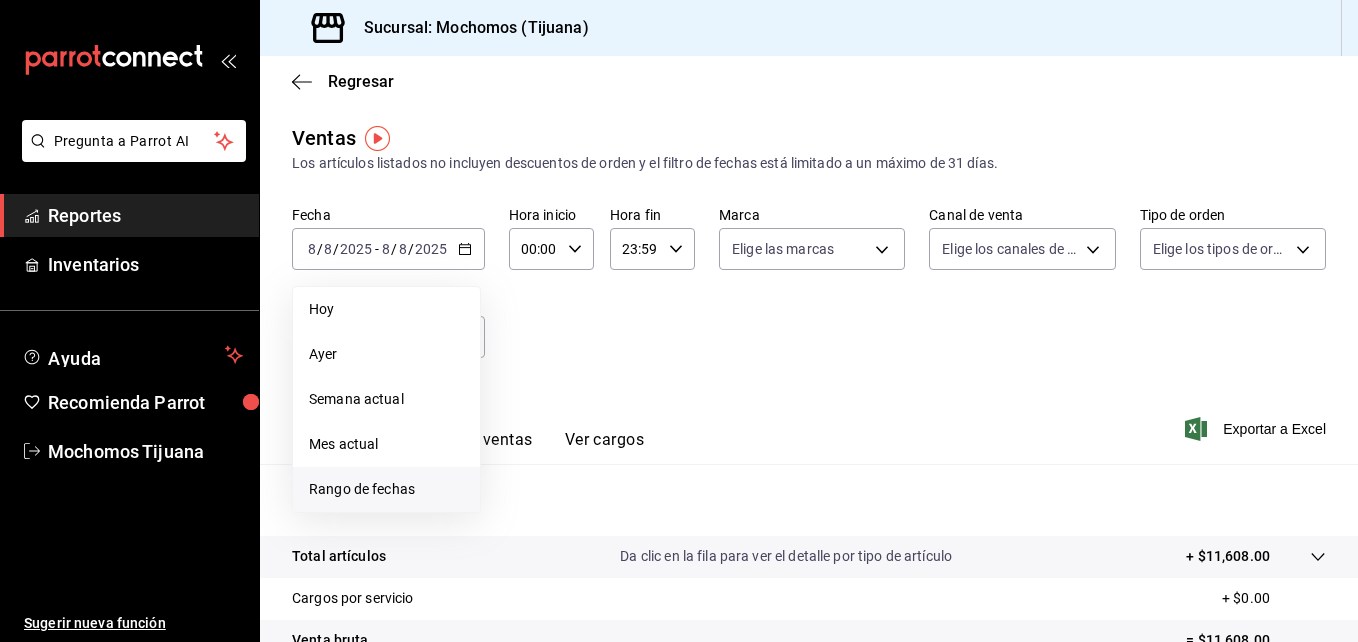 click on "Rango de fechas" at bounding box center (386, 489) 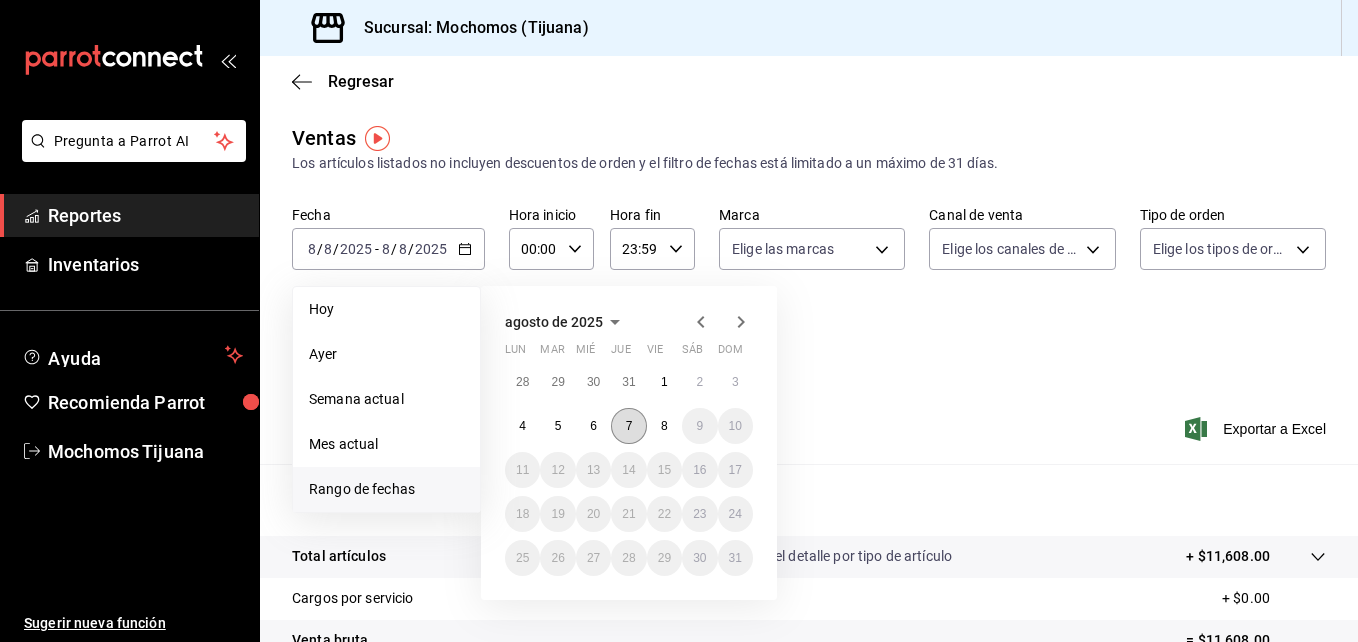 click on "7" at bounding box center [628, 426] 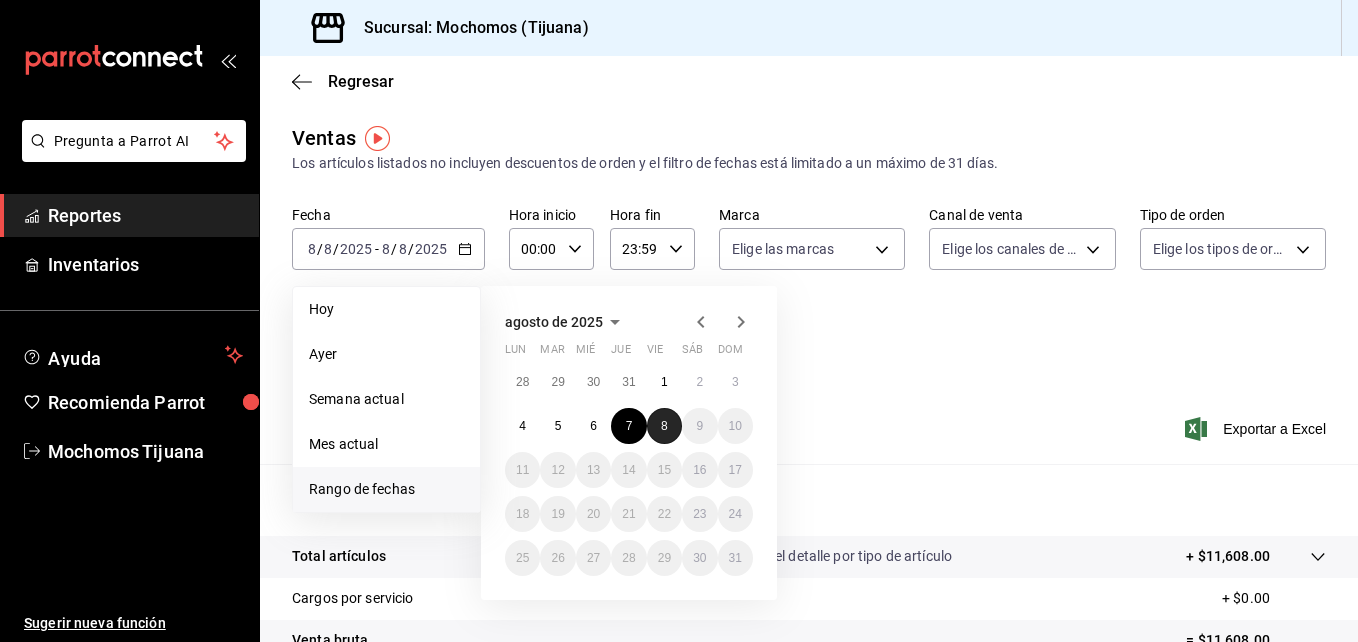 click on "28 29 30 31 1 2 3 4 5 6 7 8 9 10 11 12 13 14 15 16 17 18 19 20 21 22 23 24 25 26 27 28 29 30 31" at bounding box center [629, 470] 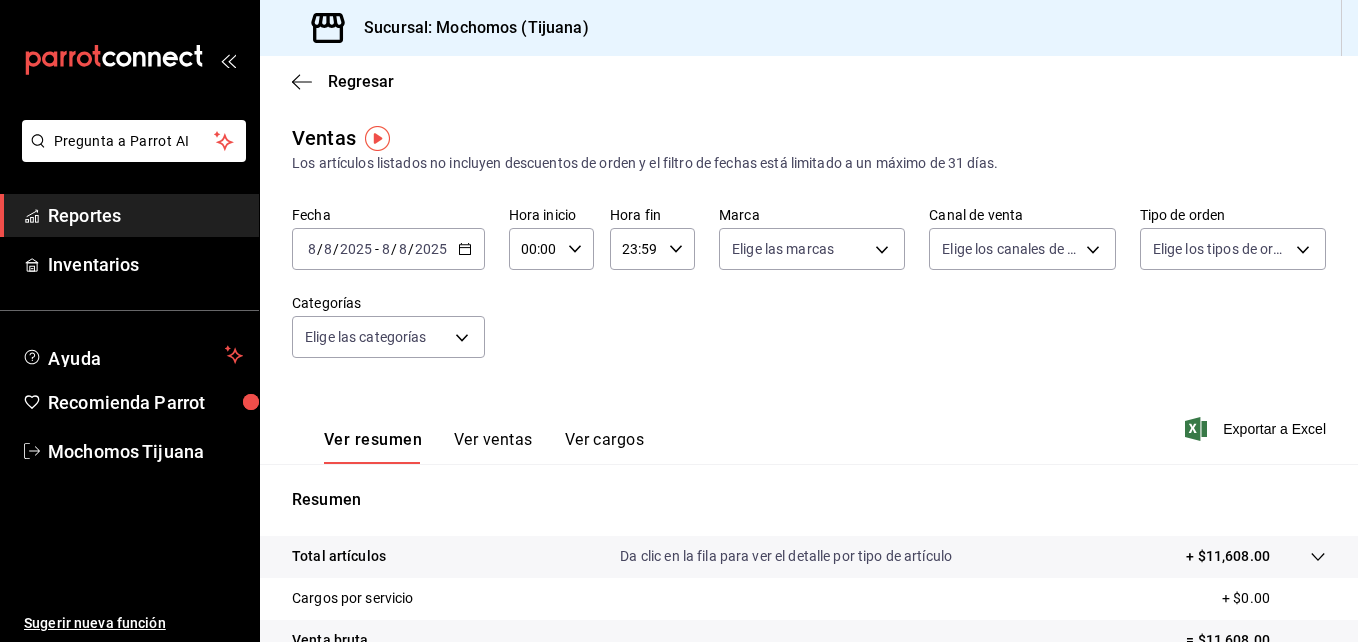click 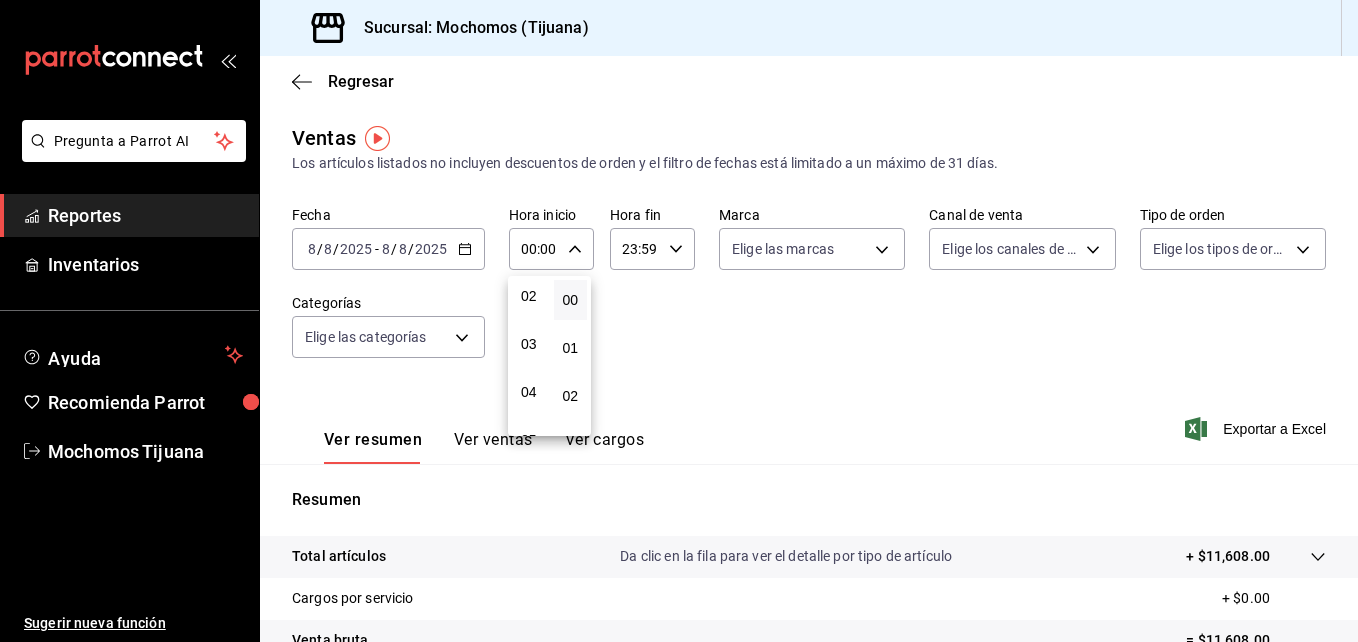 scroll, scrollTop: 99, scrollLeft: 0, axis: vertical 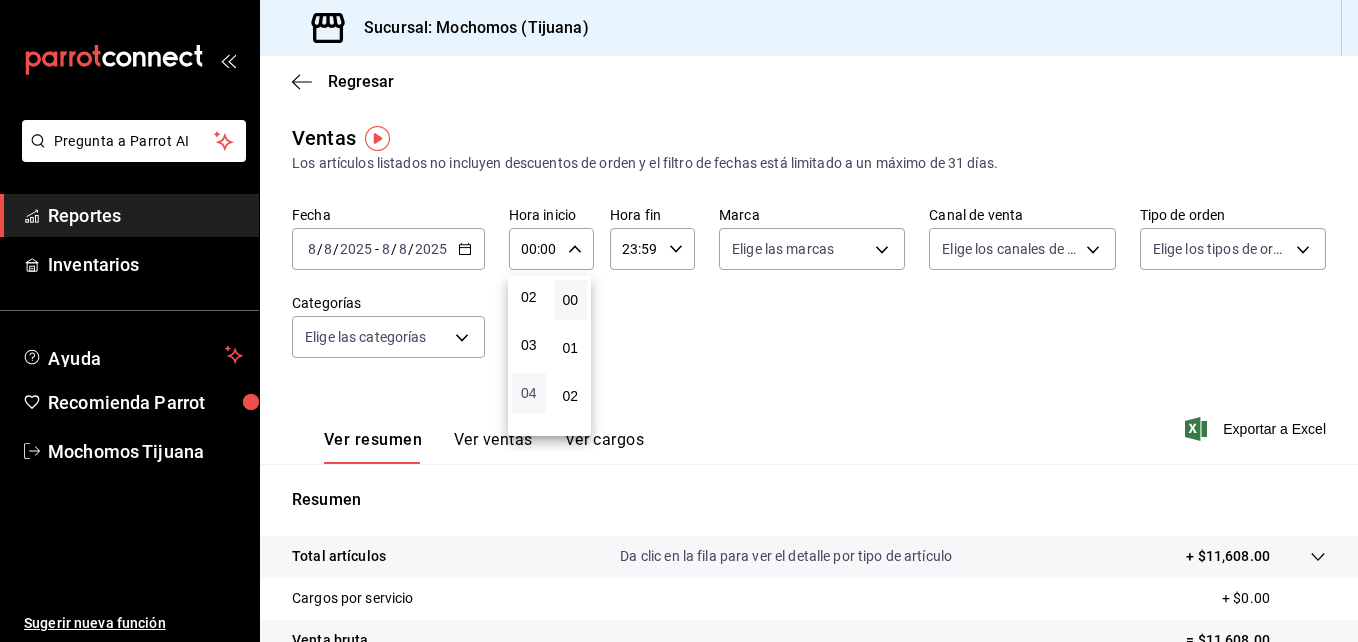 click on "04" at bounding box center [529, 393] 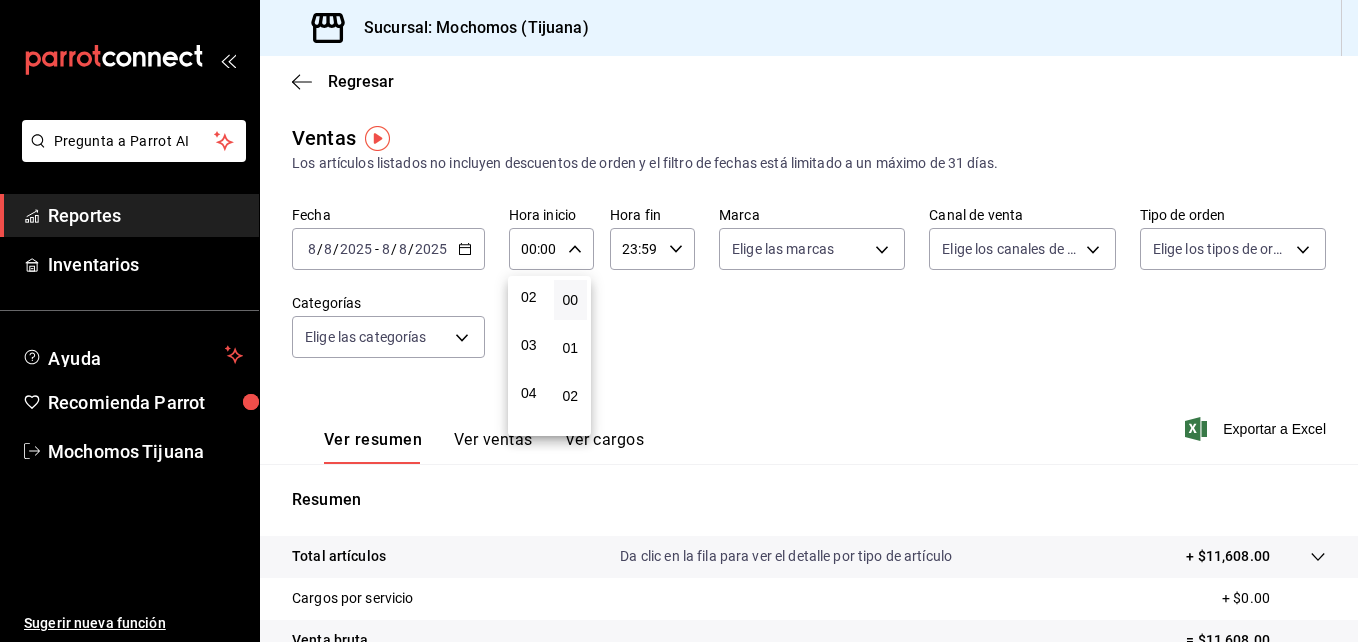 type on "04:00" 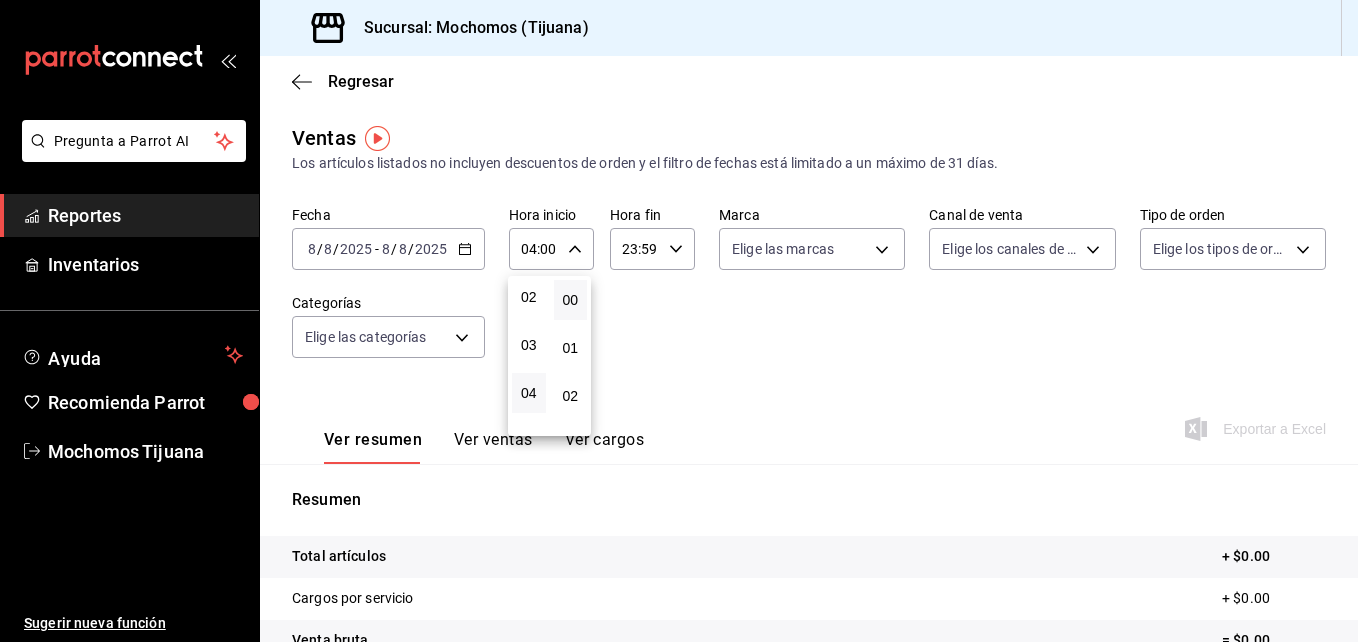 click at bounding box center [679, 321] 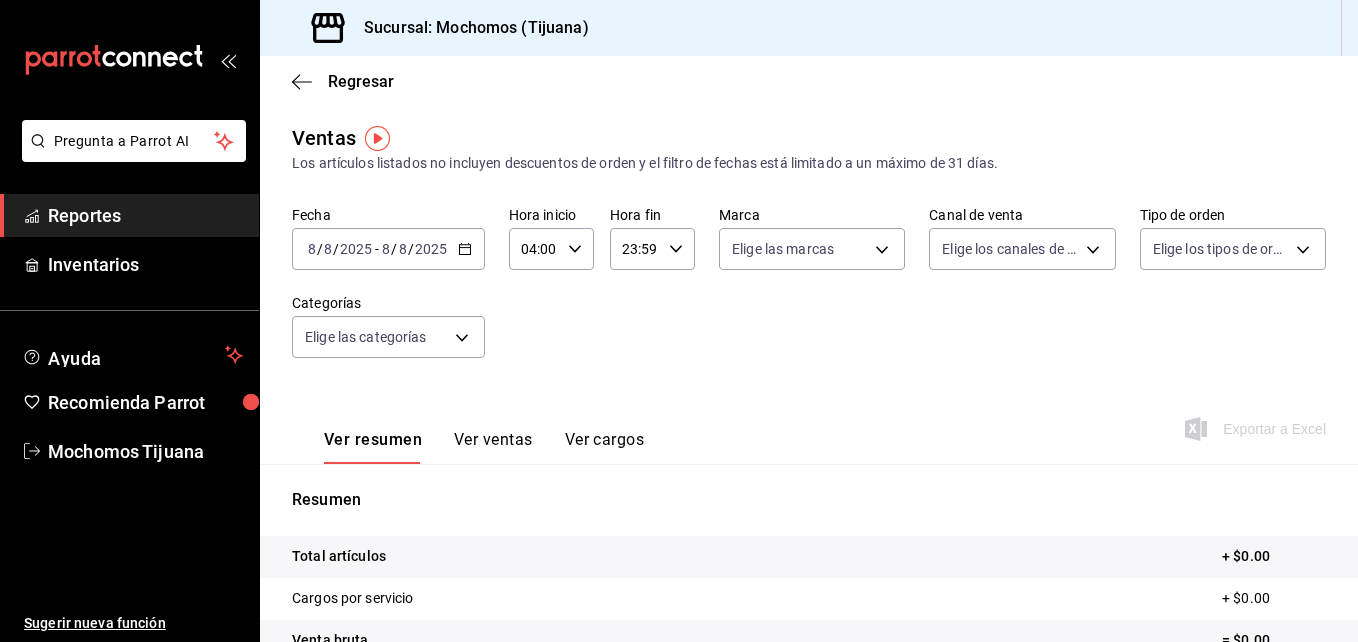 click 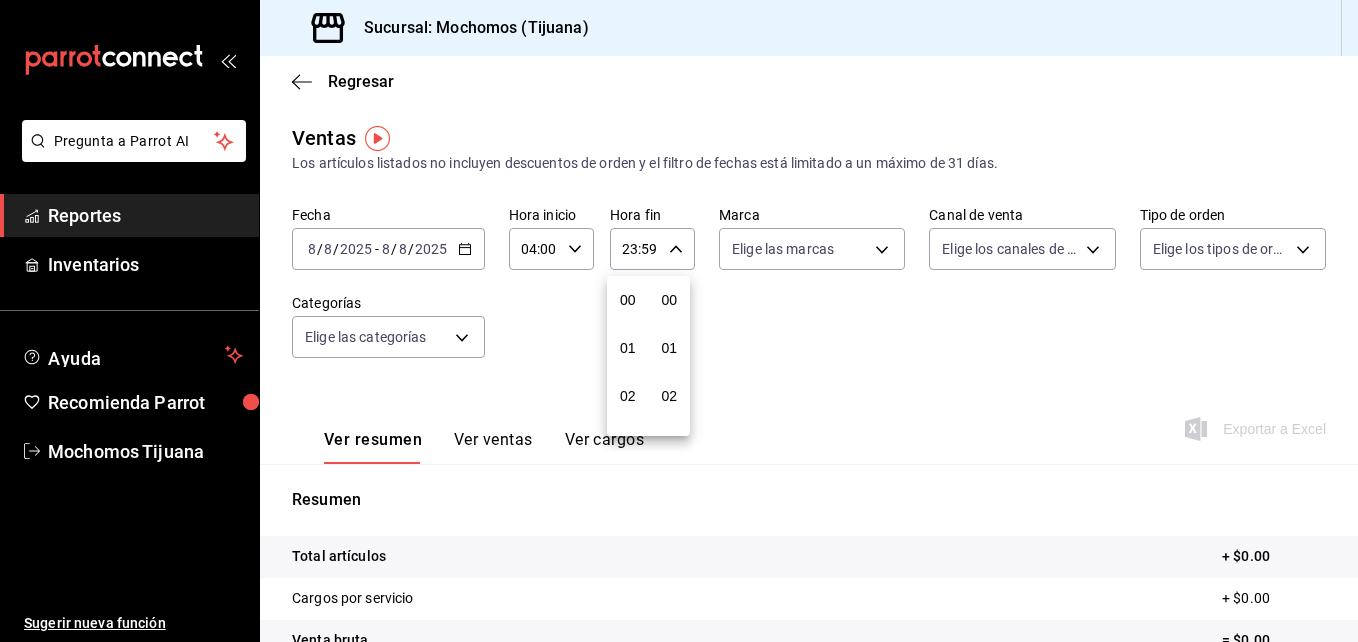 scroll, scrollTop: 992, scrollLeft: 0, axis: vertical 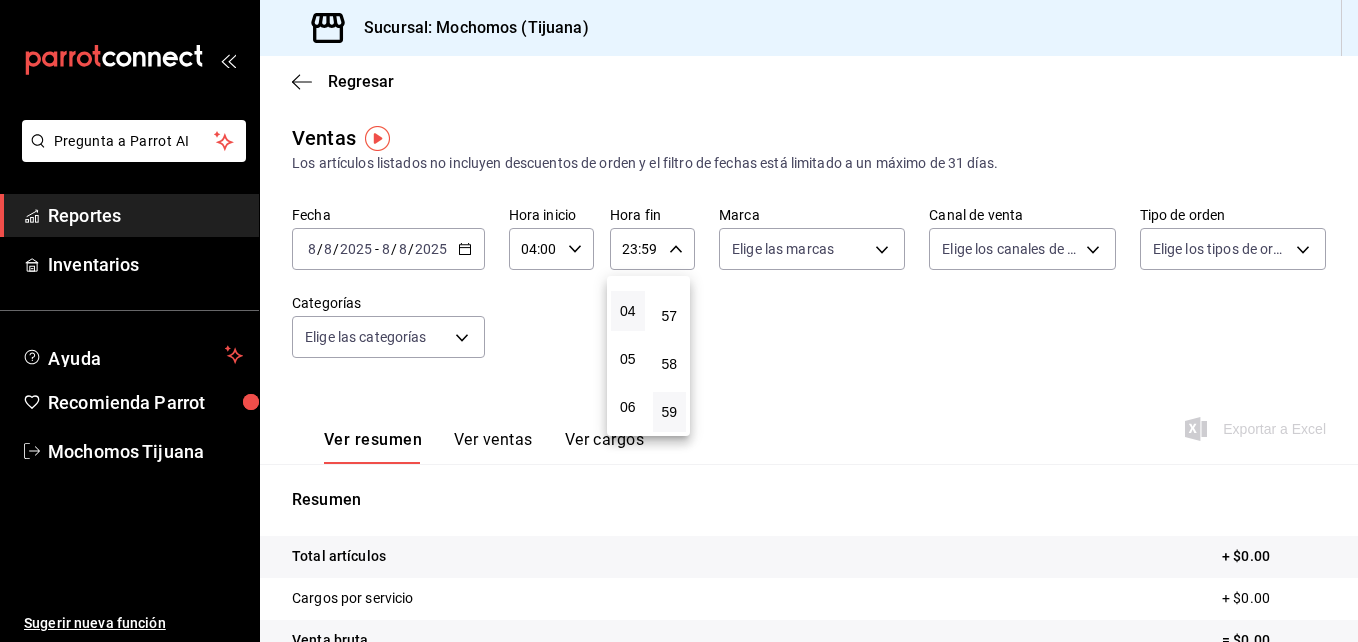 click on "04" at bounding box center (628, 311) 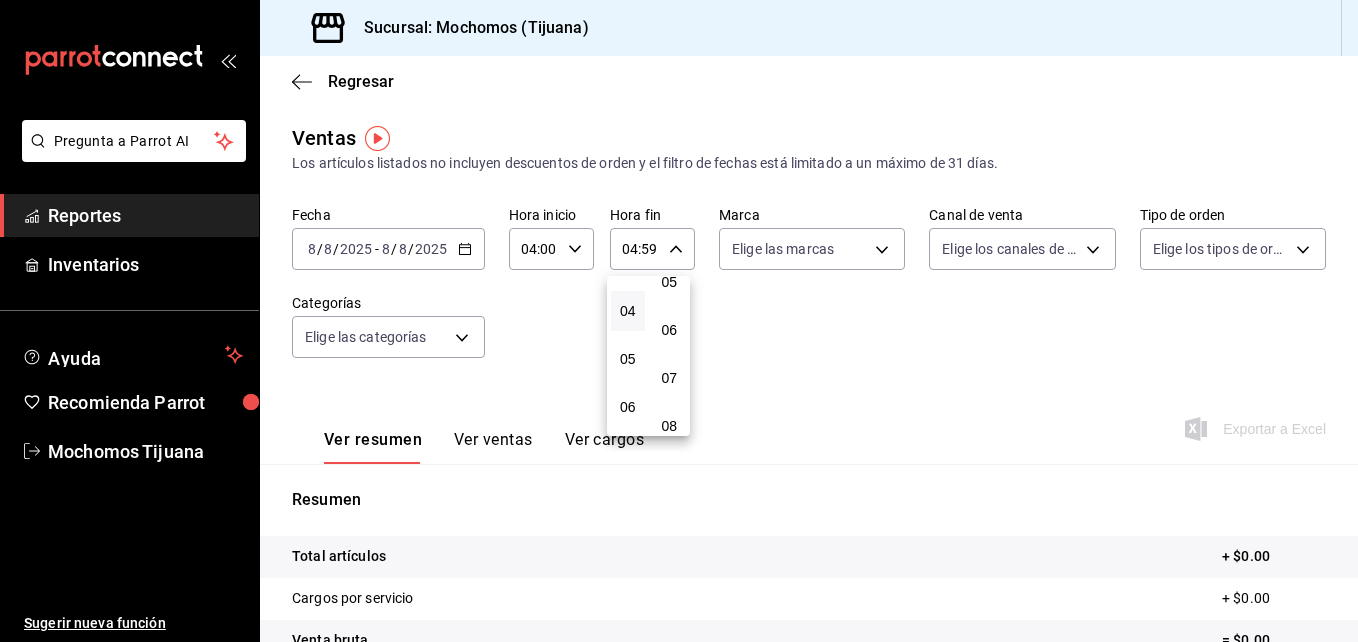 scroll, scrollTop: 0, scrollLeft: 0, axis: both 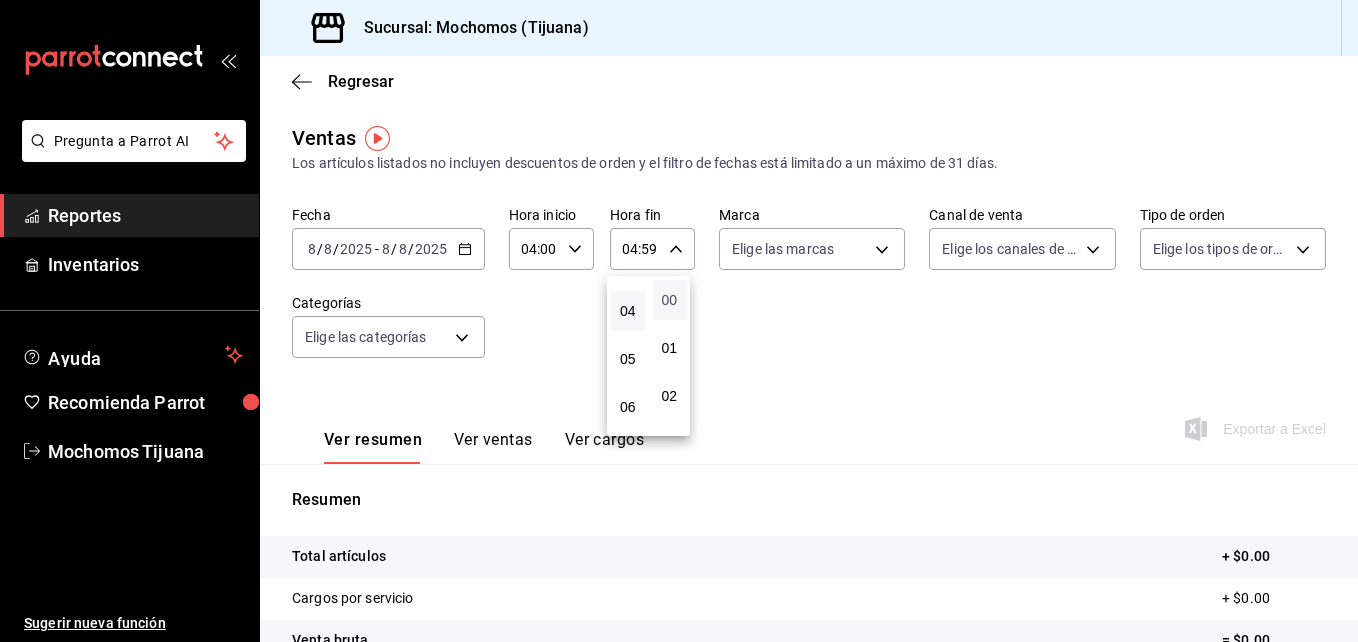 click on "00" at bounding box center (670, 300) 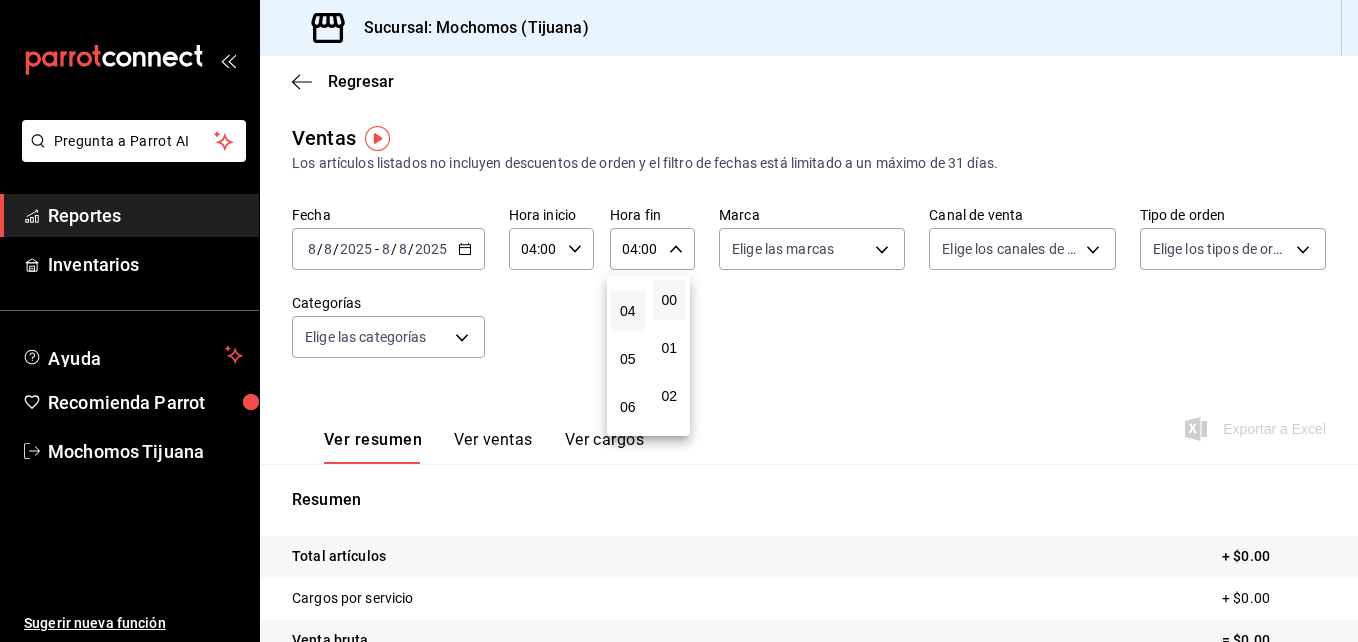click at bounding box center (679, 321) 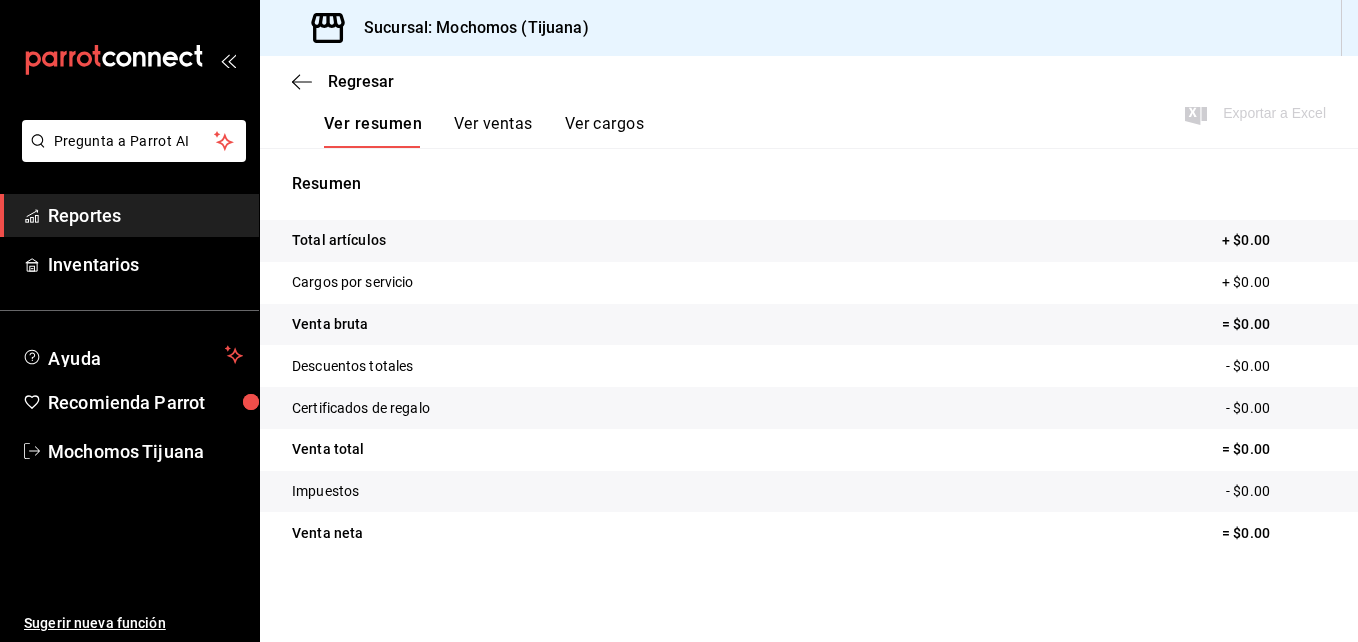 scroll, scrollTop: 0, scrollLeft: 0, axis: both 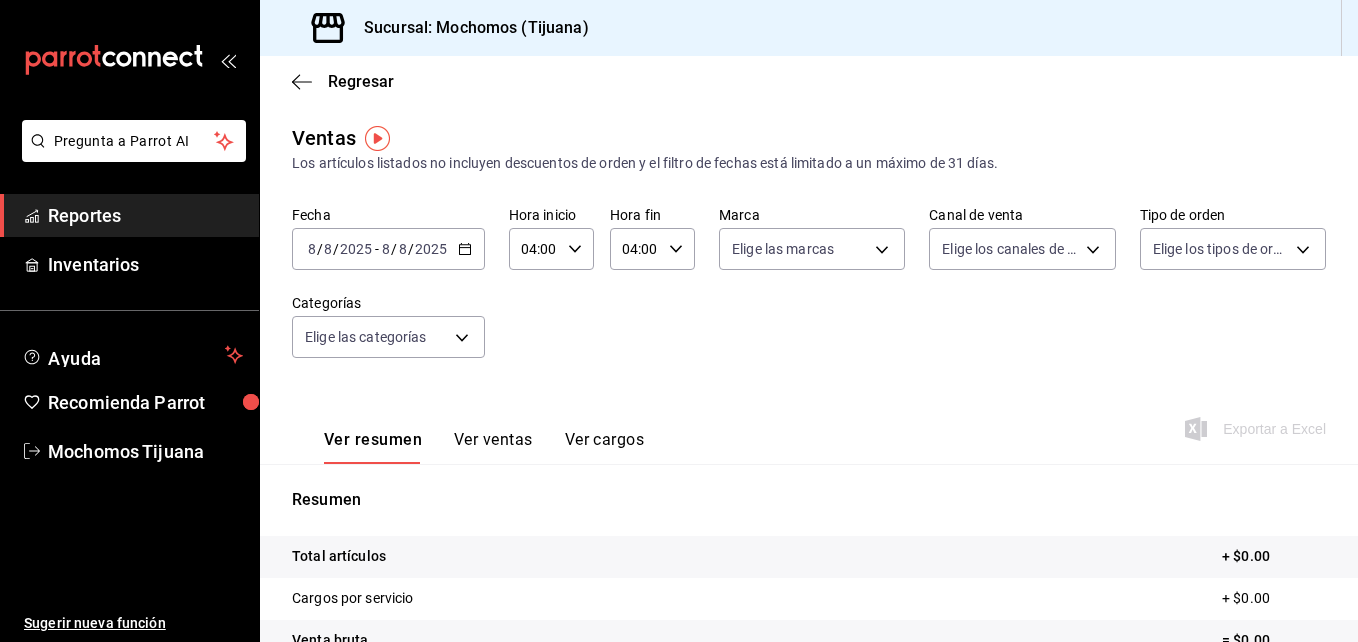 click 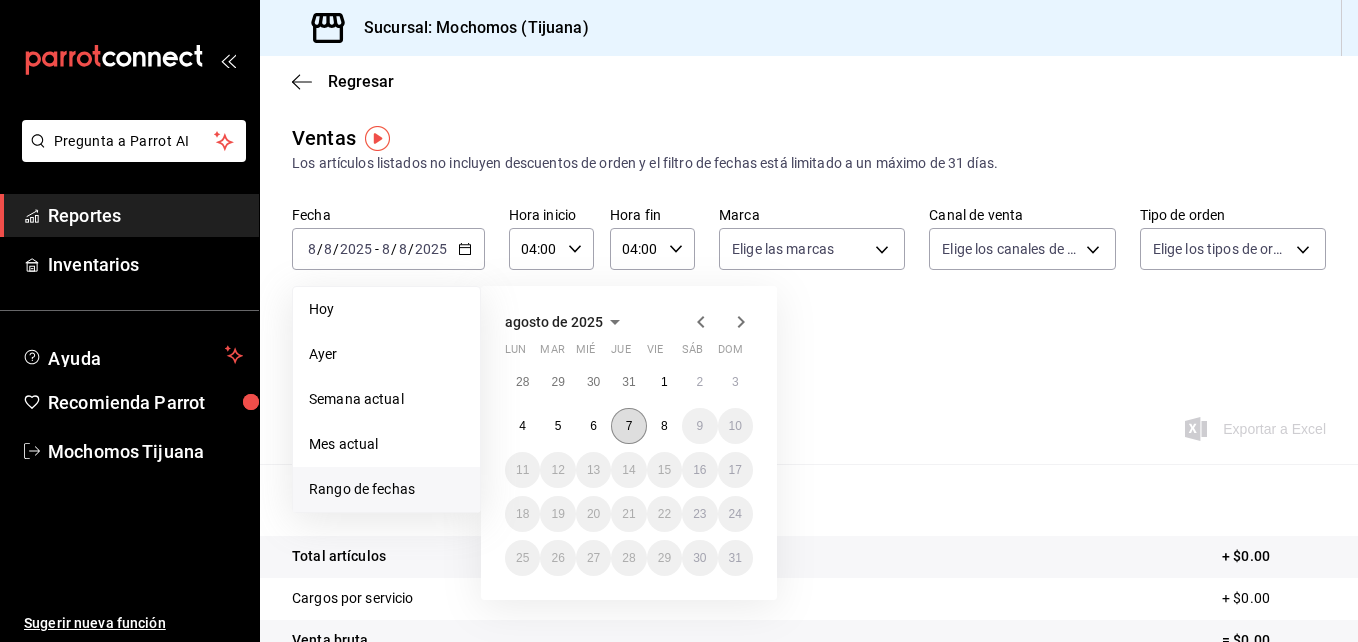 click on "7" at bounding box center [629, 426] 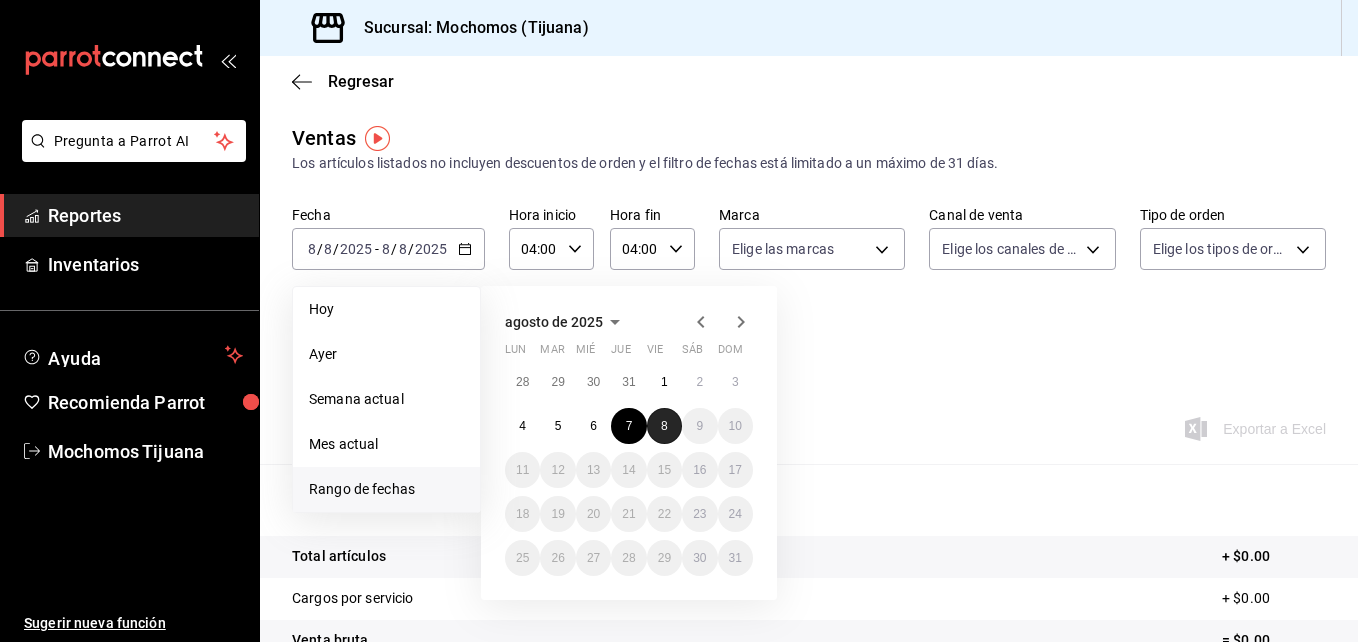 click on "8" at bounding box center (664, 426) 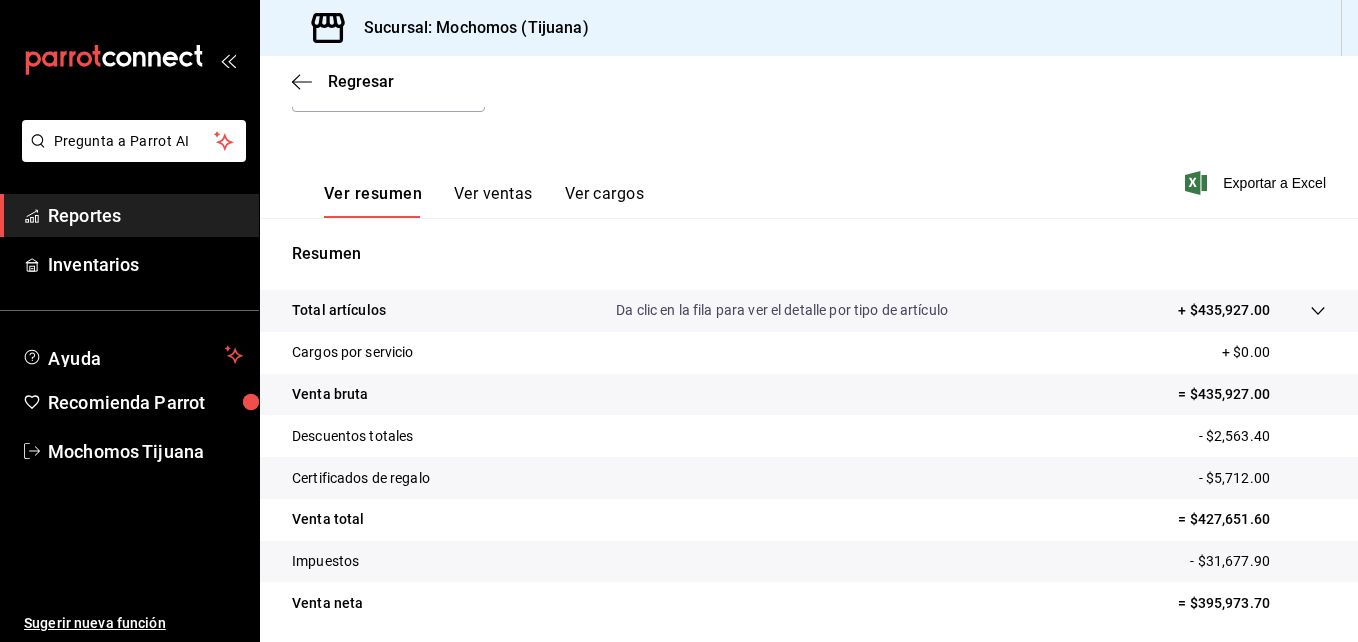 scroll, scrollTop: 247, scrollLeft: 0, axis: vertical 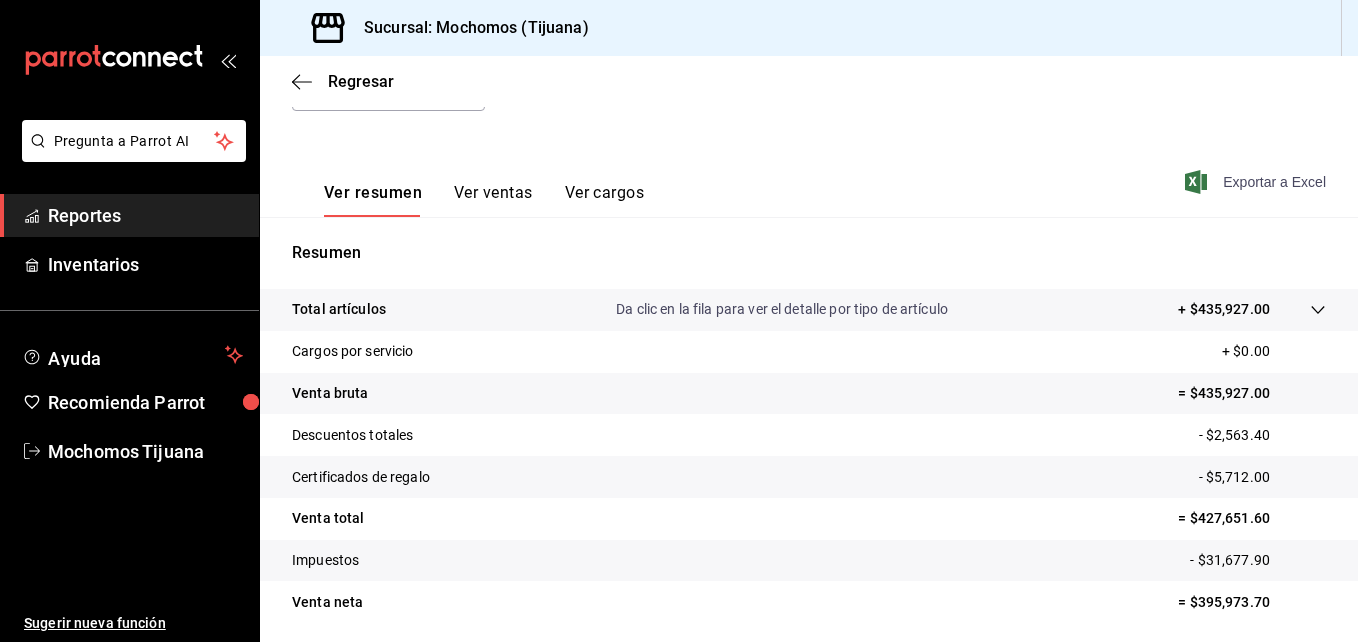 click 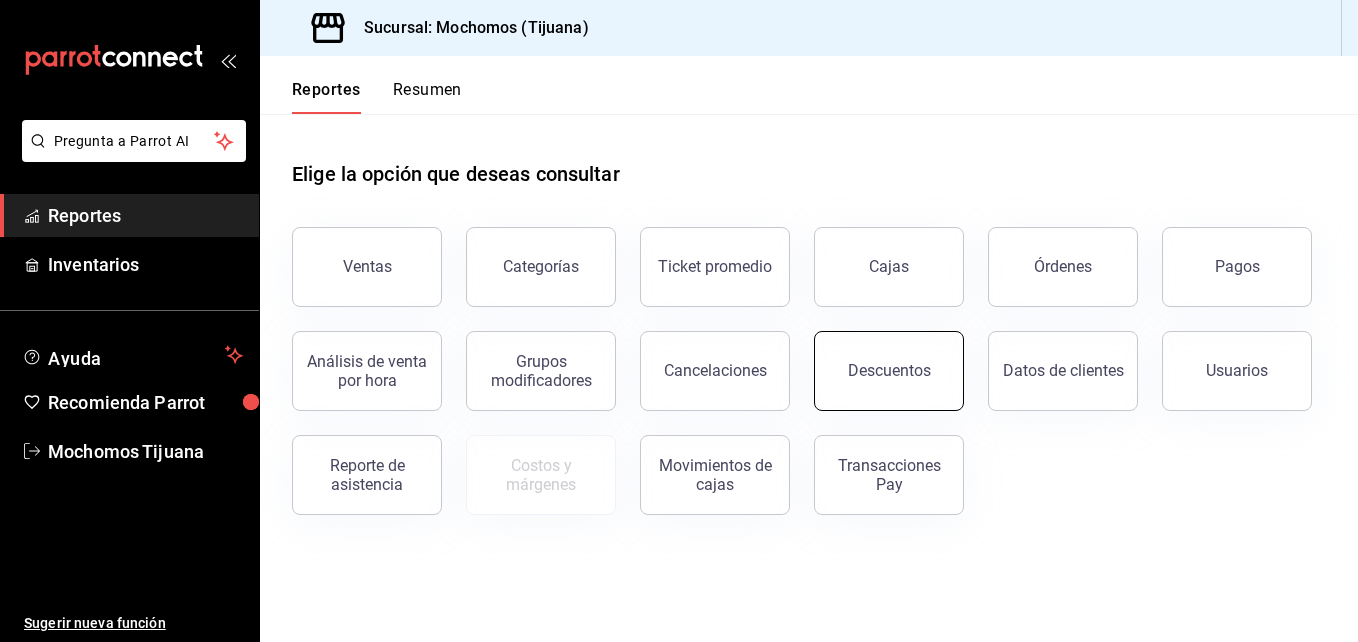 click on "Descuentos" at bounding box center (889, 371) 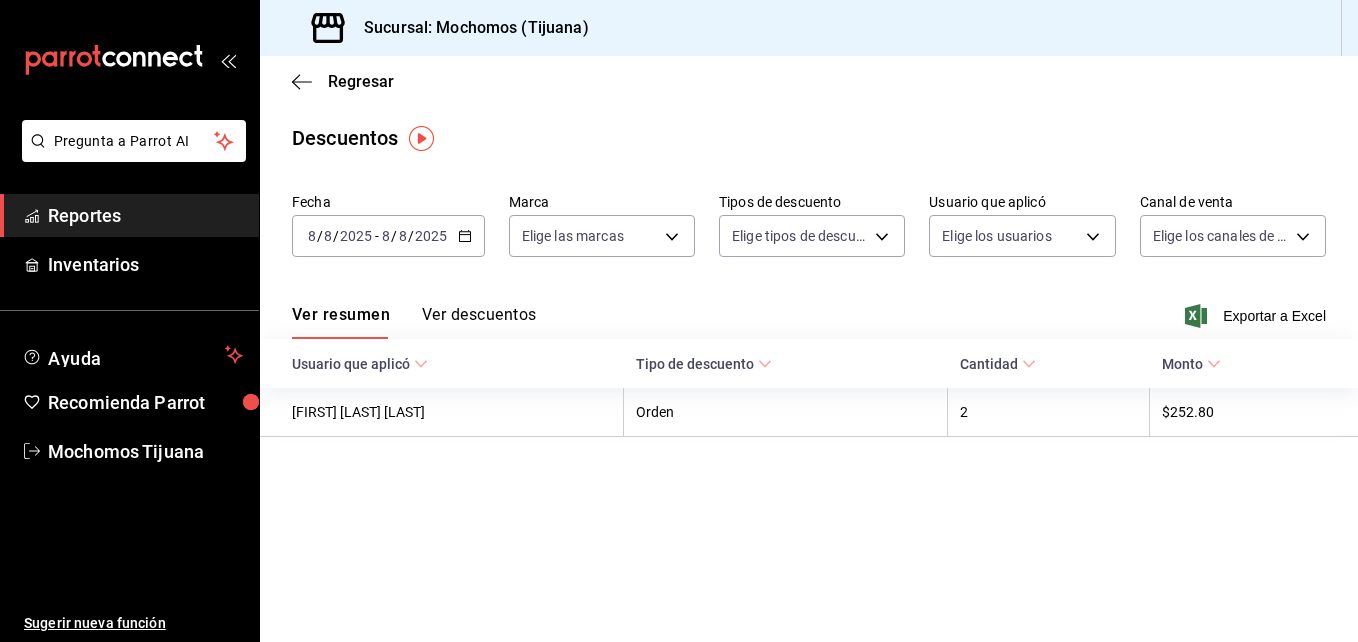 click on "2025-08-08 8 / 8 / 2025 - 2025-08-08 8 / 8 / 2025" at bounding box center (388, 236) 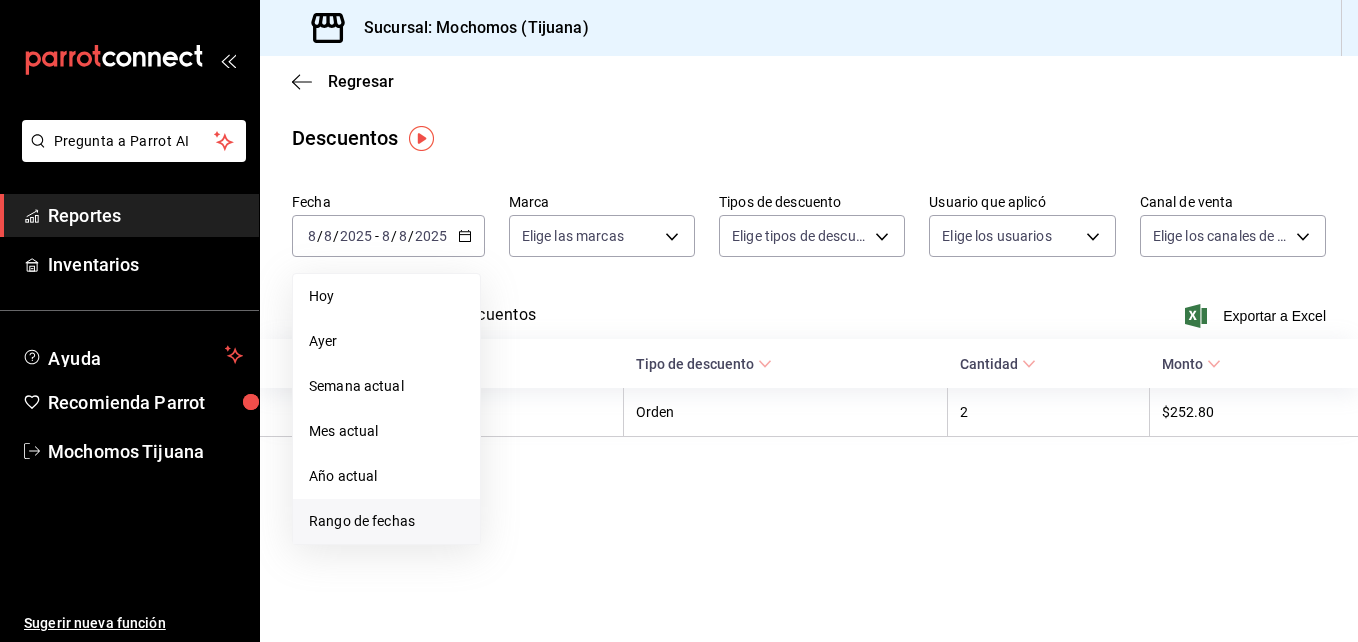 click on "Rango de fechas" at bounding box center [386, 521] 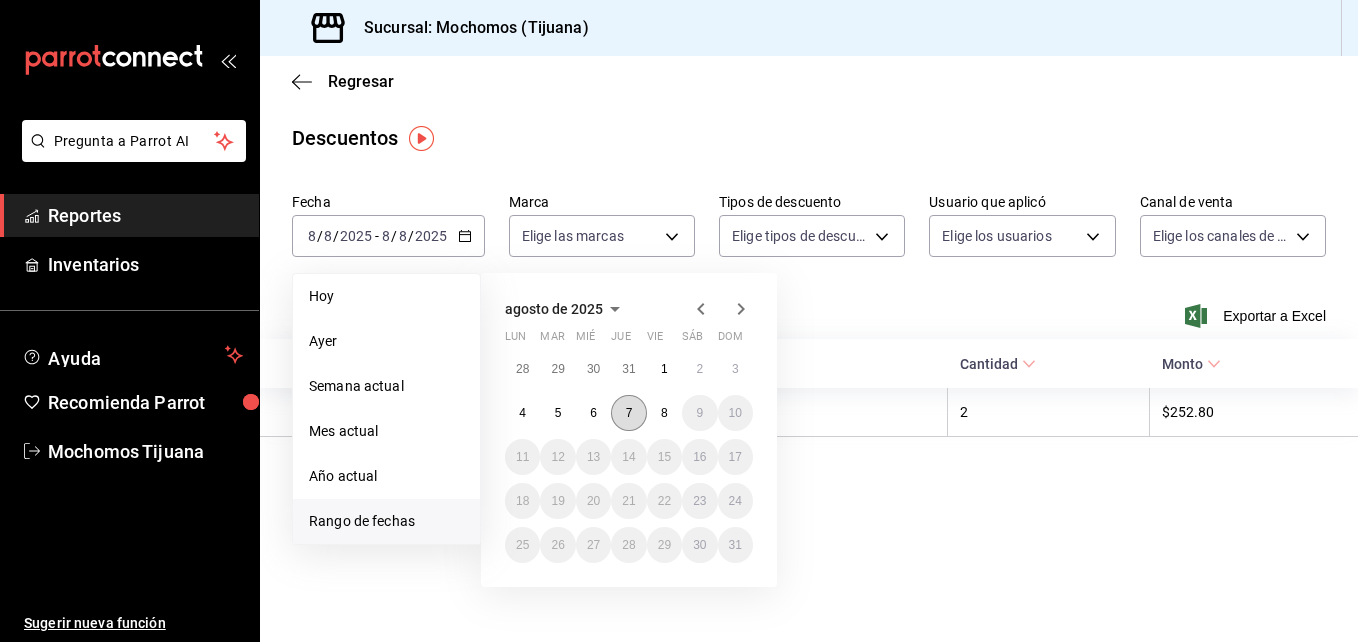 click on "7" at bounding box center (628, 413) 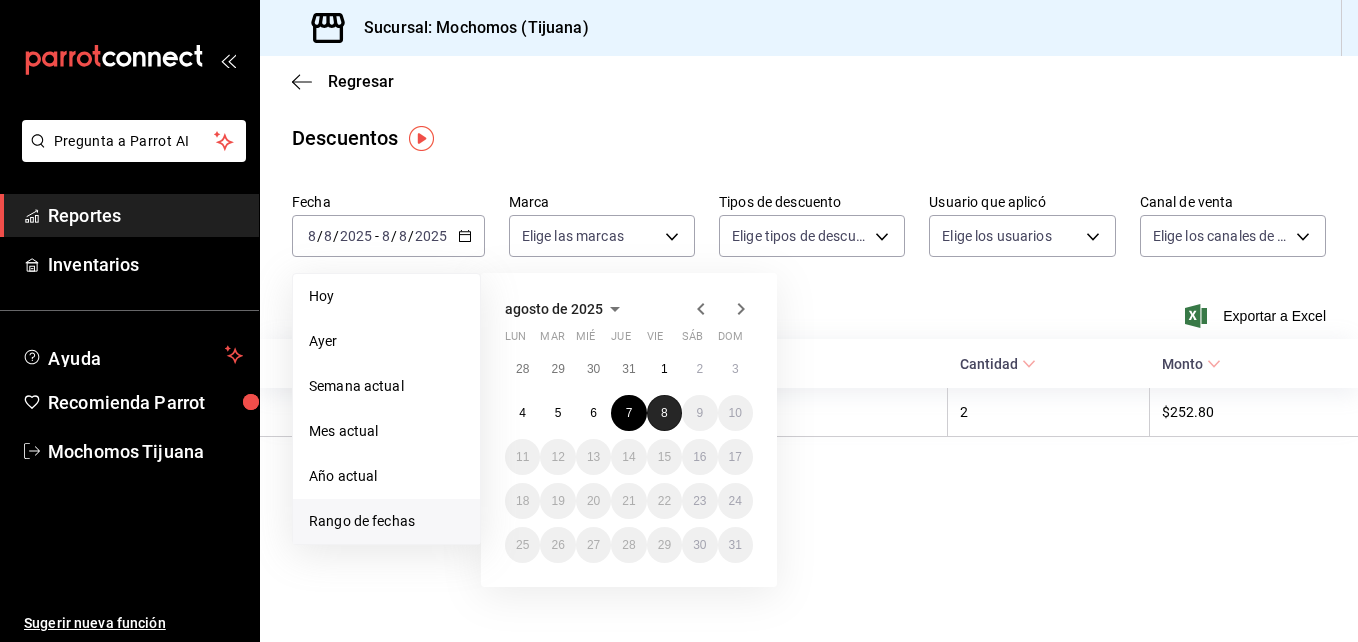 click on "8" at bounding box center (664, 413) 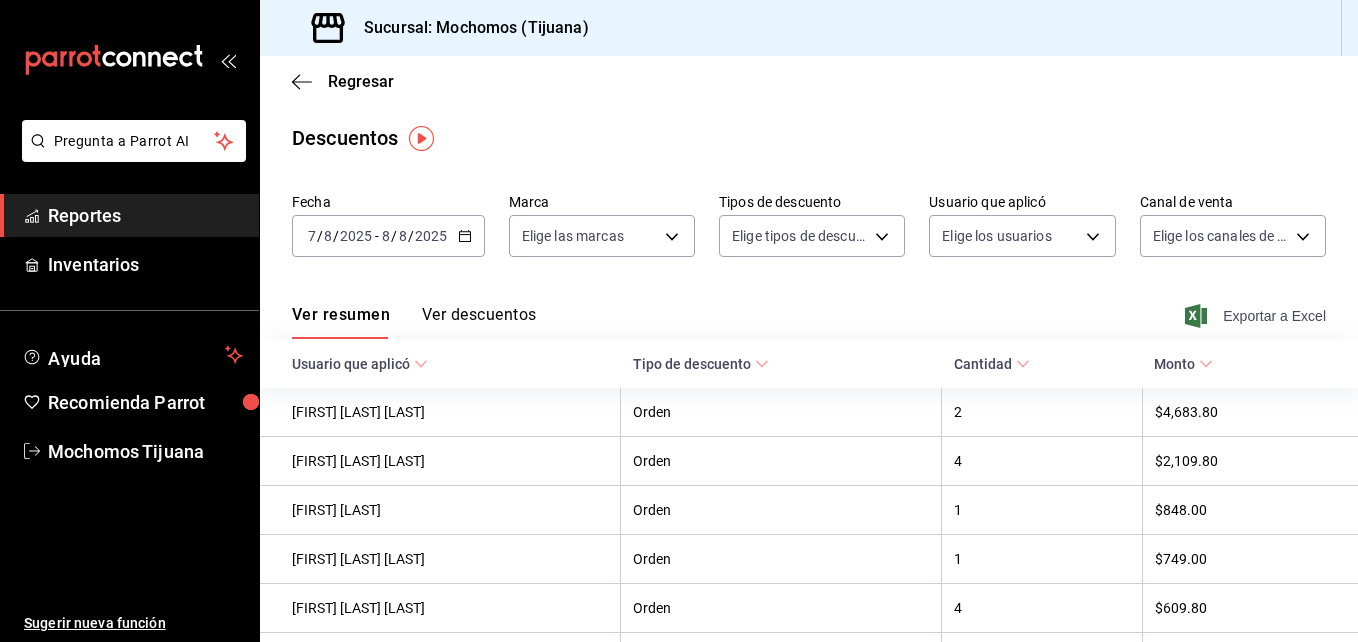 click 